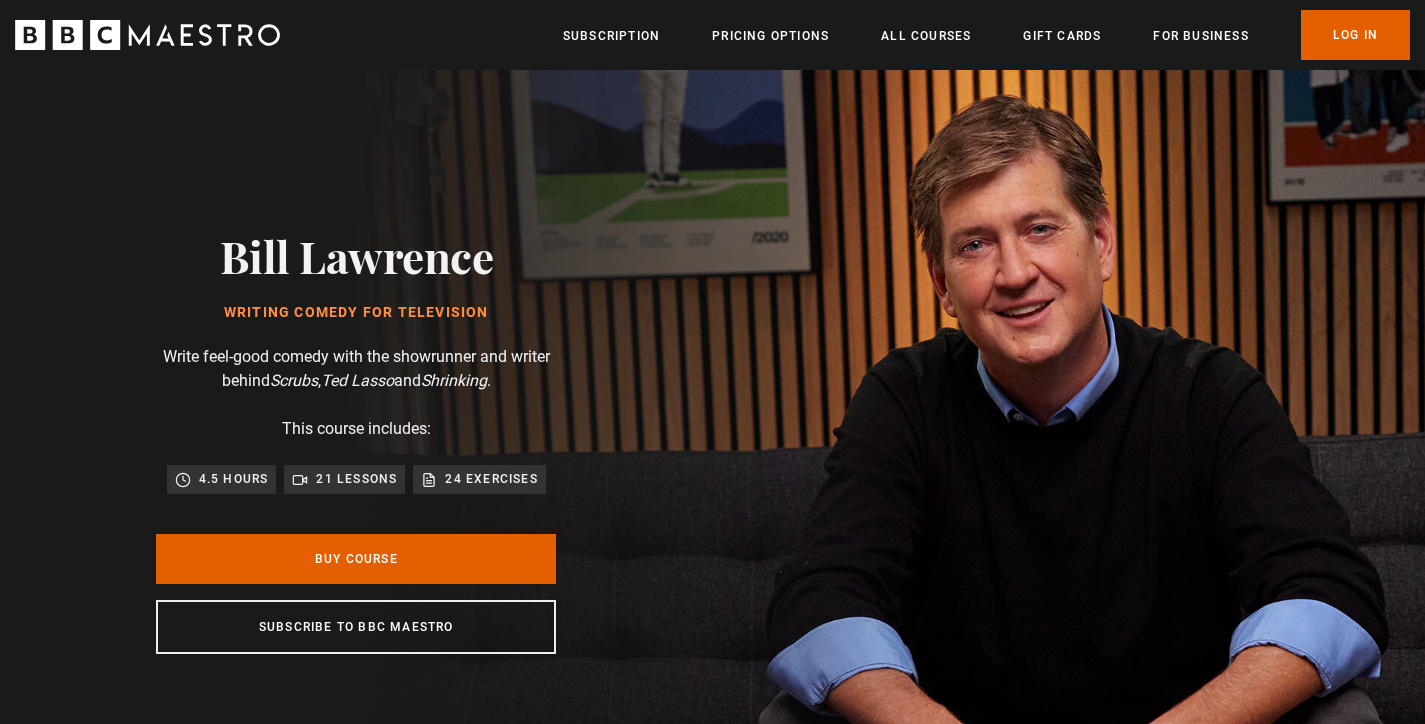 scroll, scrollTop: 0, scrollLeft: 0, axis: both 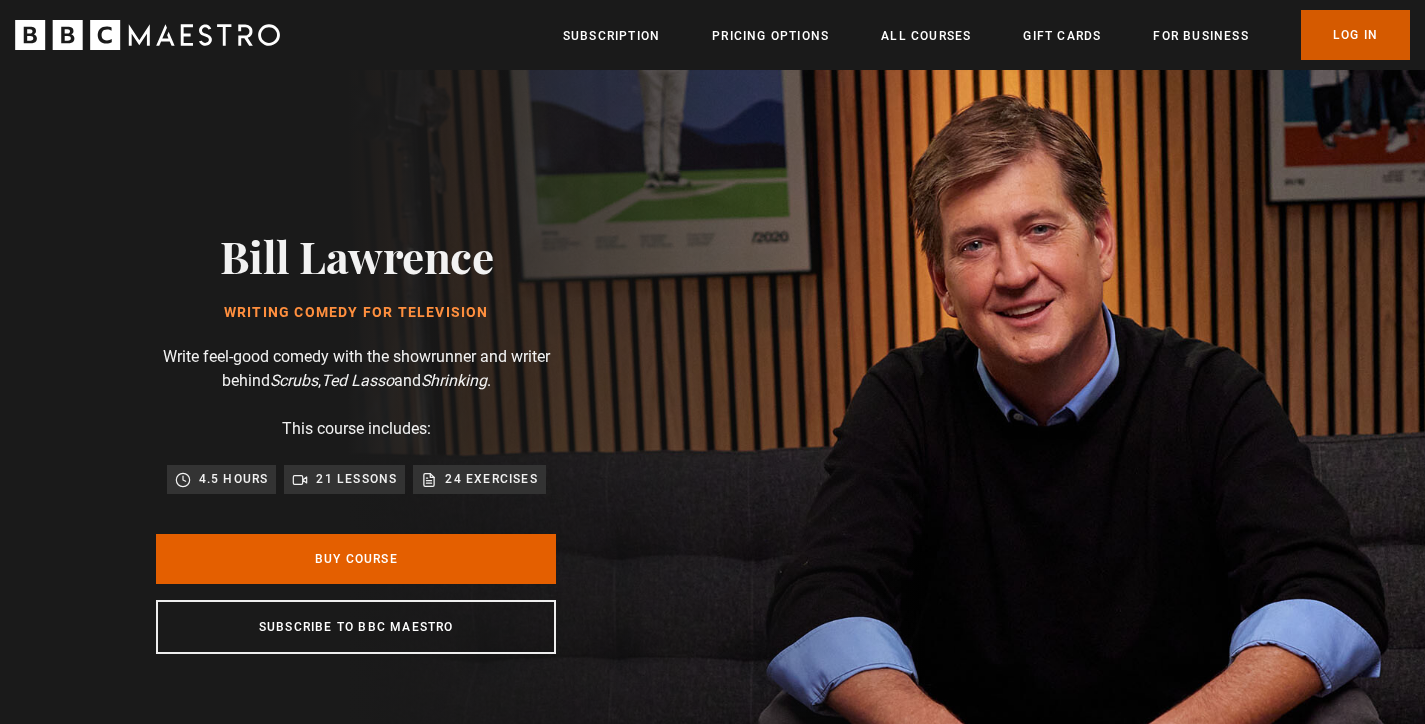 click on "Log In" at bounding box center (1355, 35) 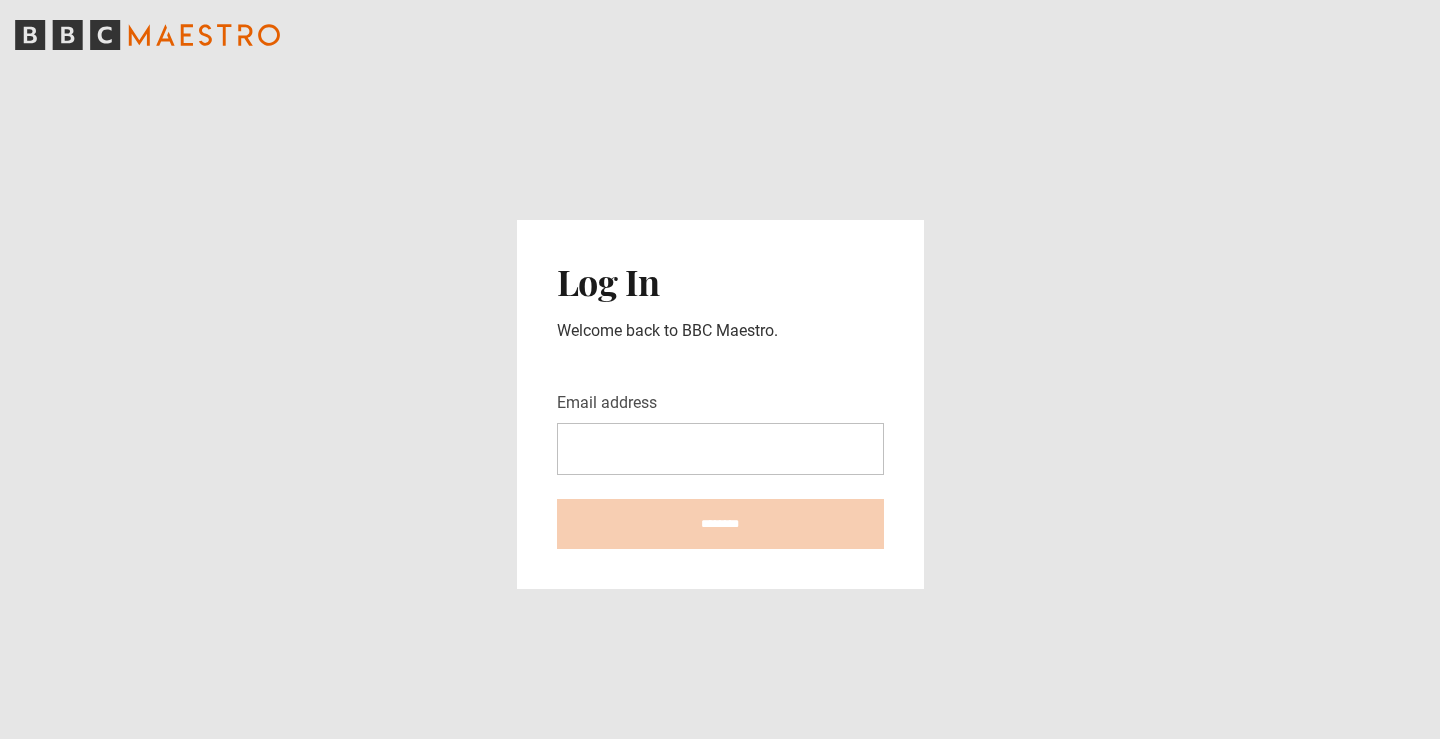 scroll, scrollTop: 0, scrollLeft: 0, axis: both 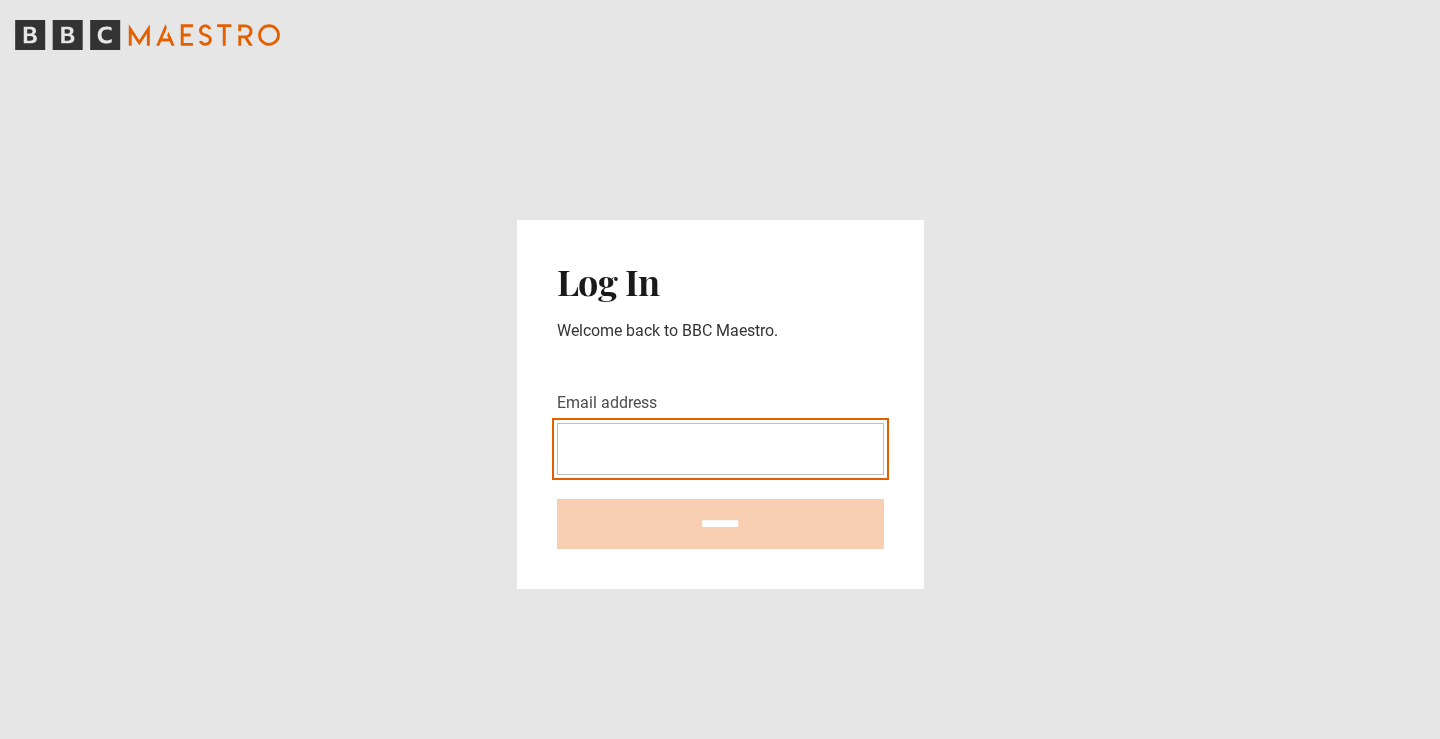 click on "Email address" at bounding box center [720, 449] 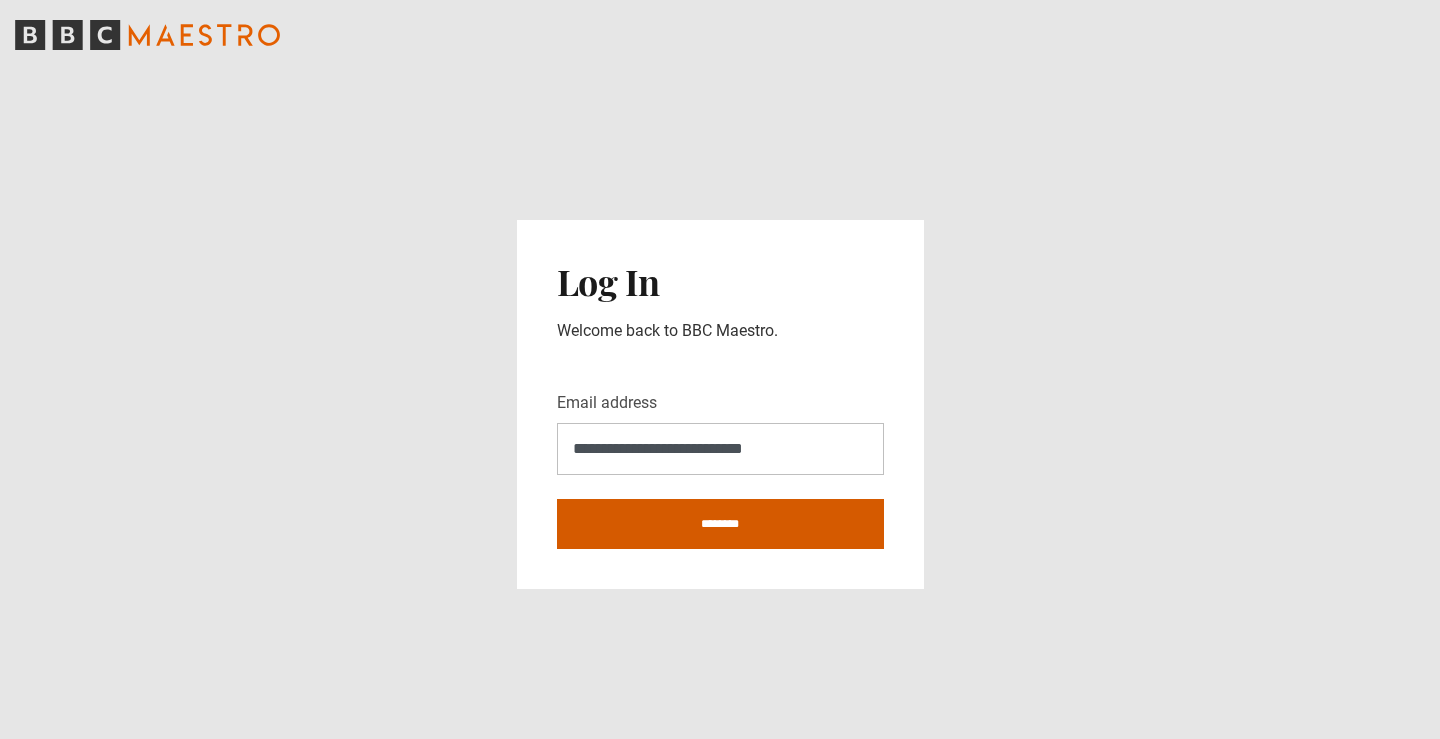 click on "********" at bounding box center [720, 524] 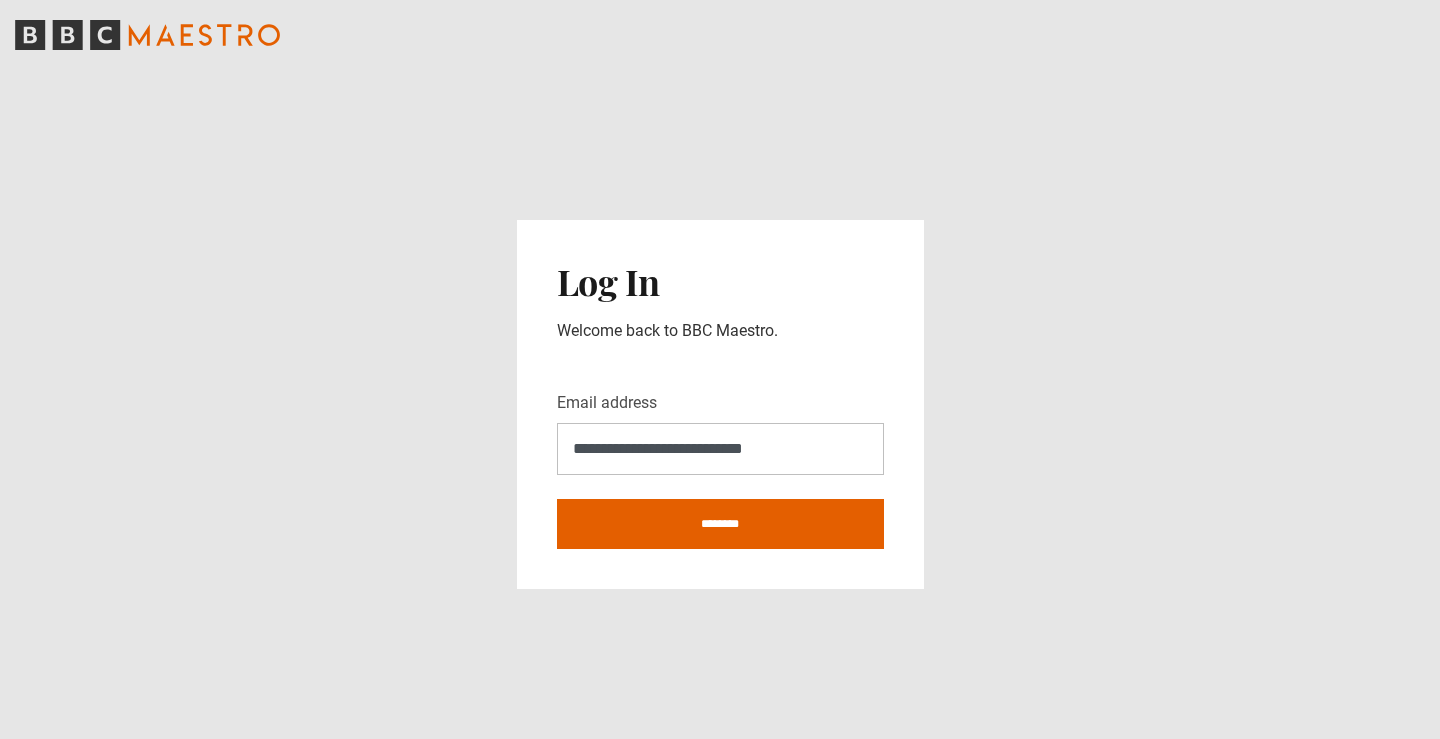 type on "**********" 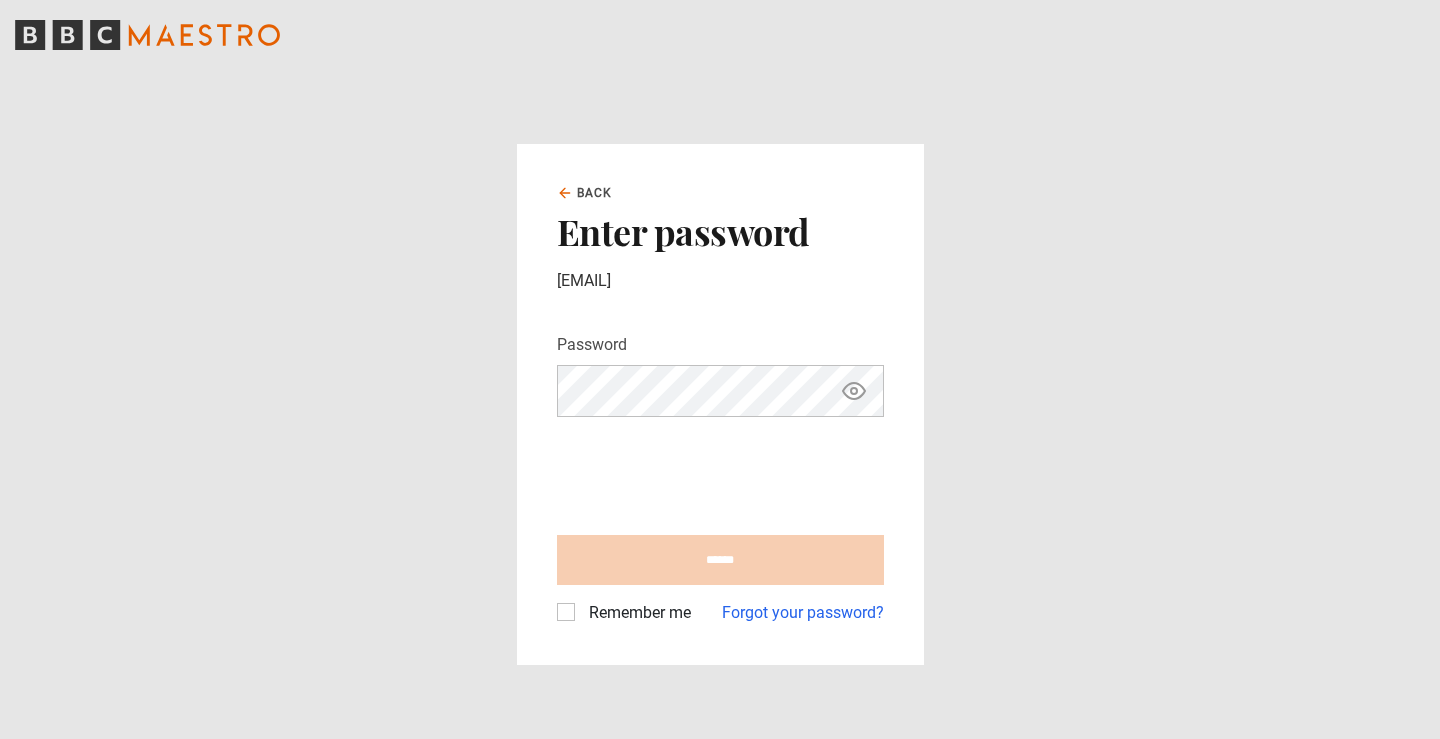 scroll, scrollTop: 0, scrollLeft: 0, axis: both 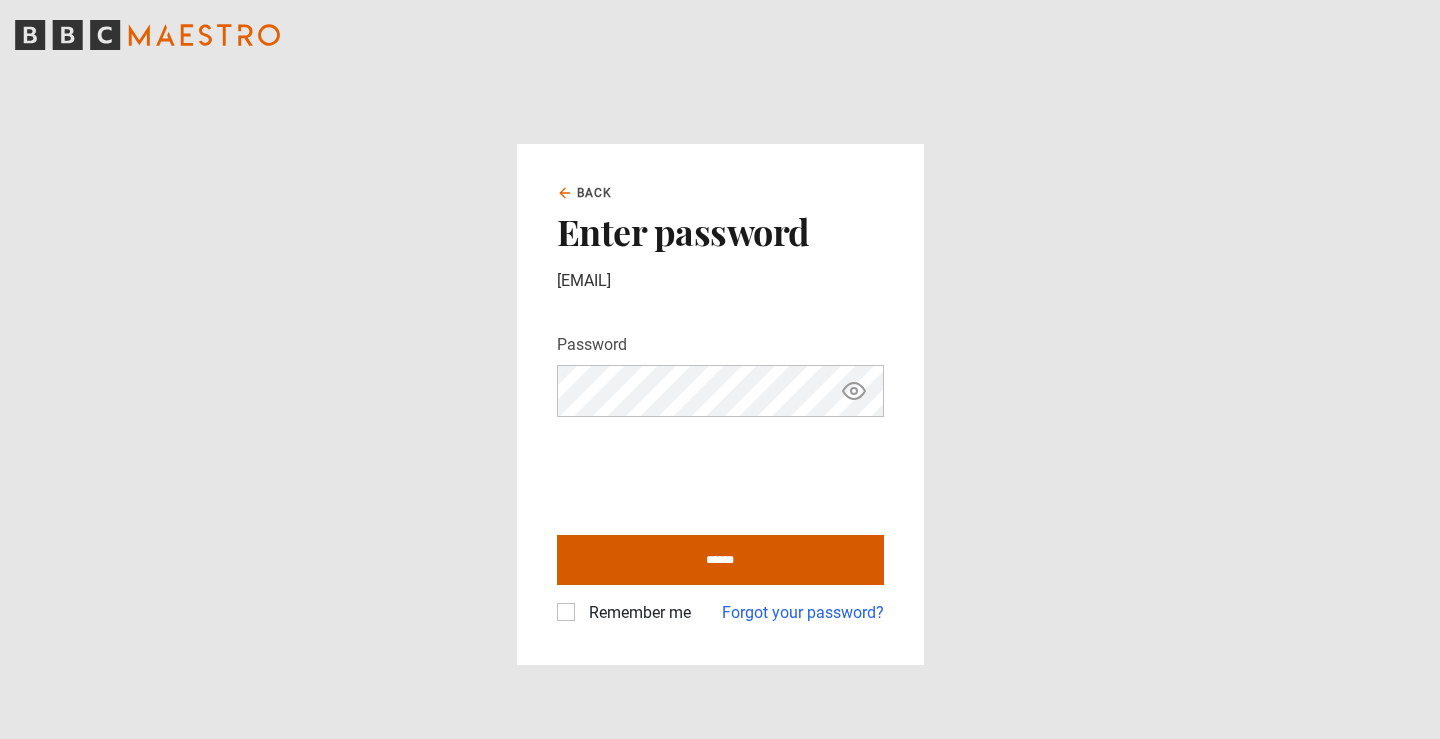 click on "******" at bounding box center [720, 560] 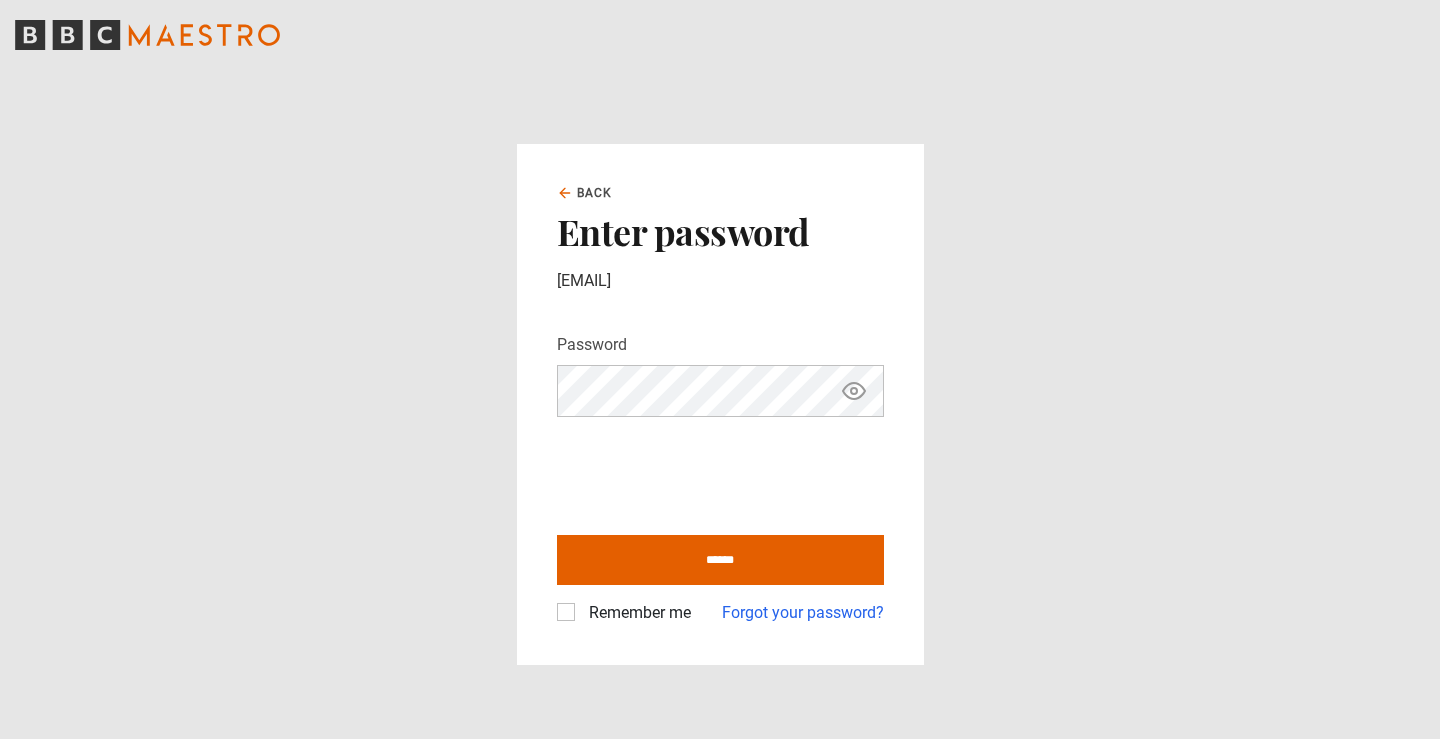 type on "**********" 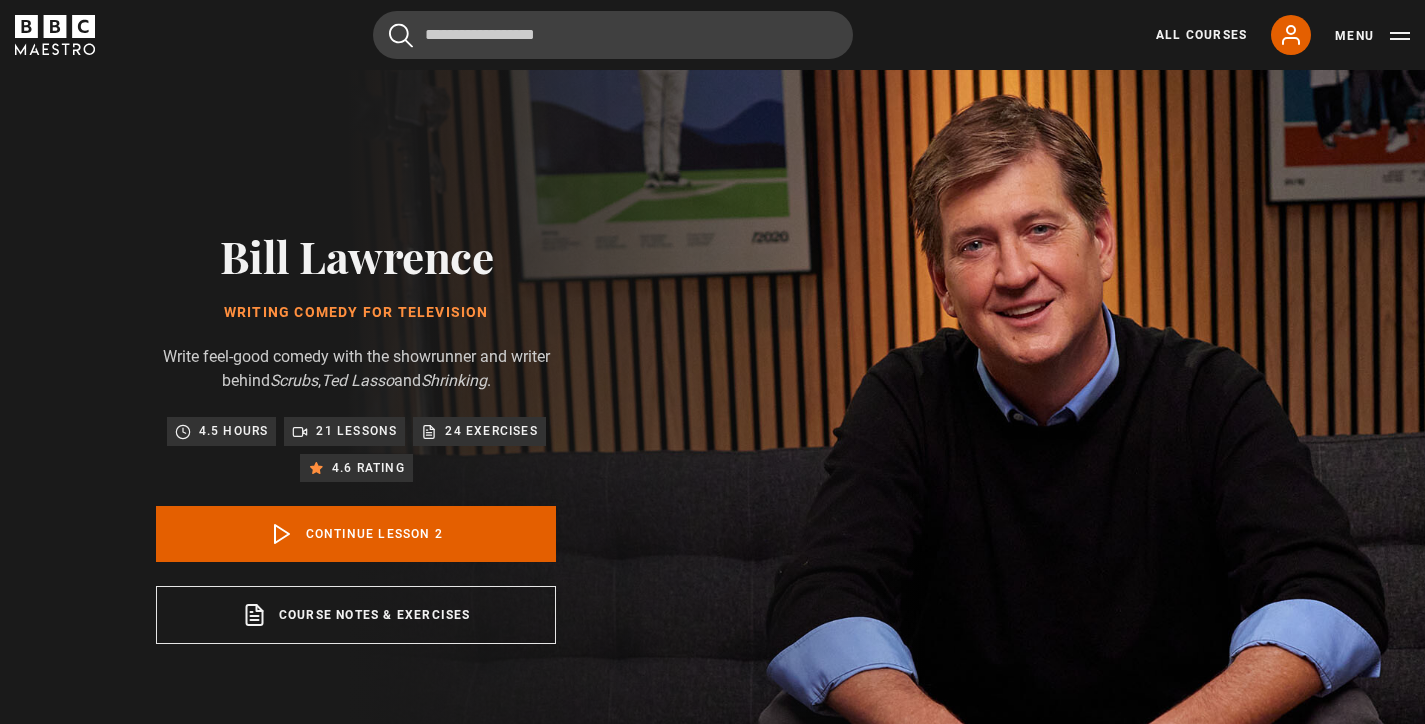 scroll, scrollTop: 804, scrollLeft: 0, axis: vertical 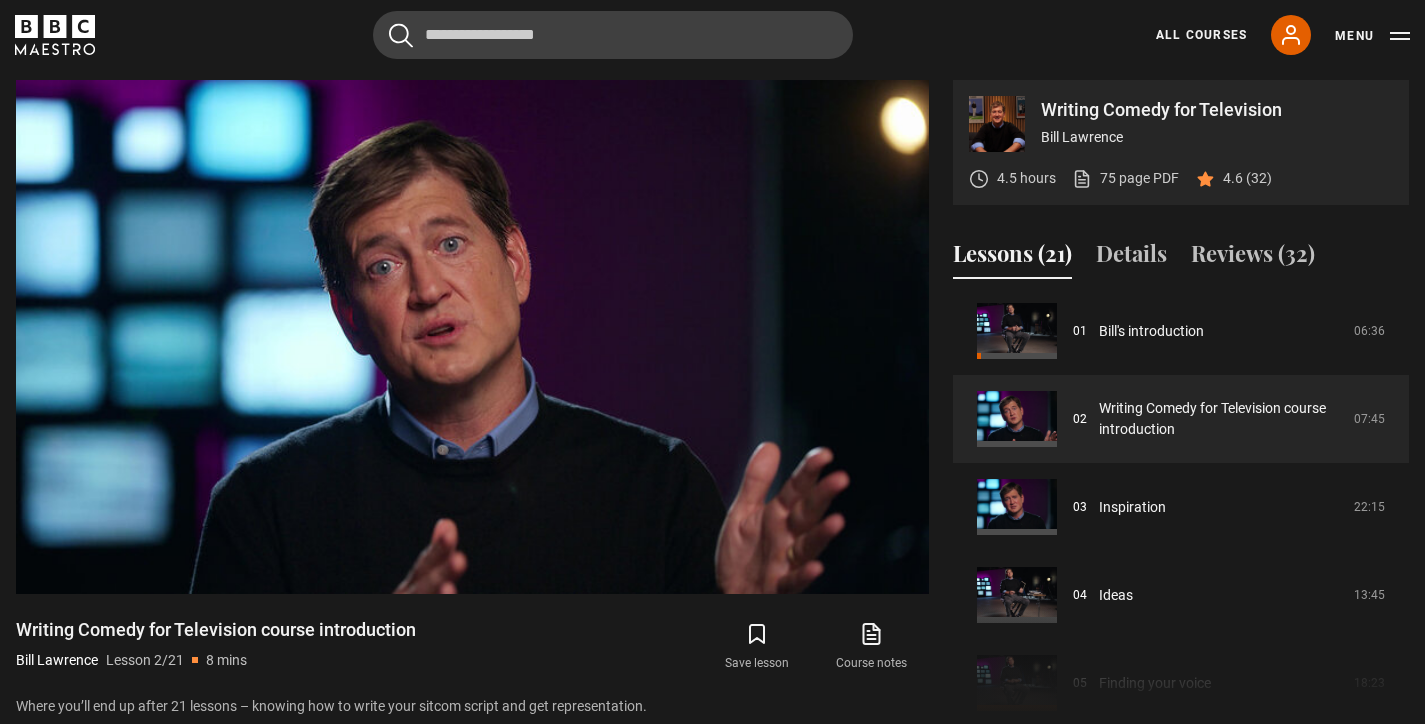 click on "All Courses" at bounding box center (1201, 35) 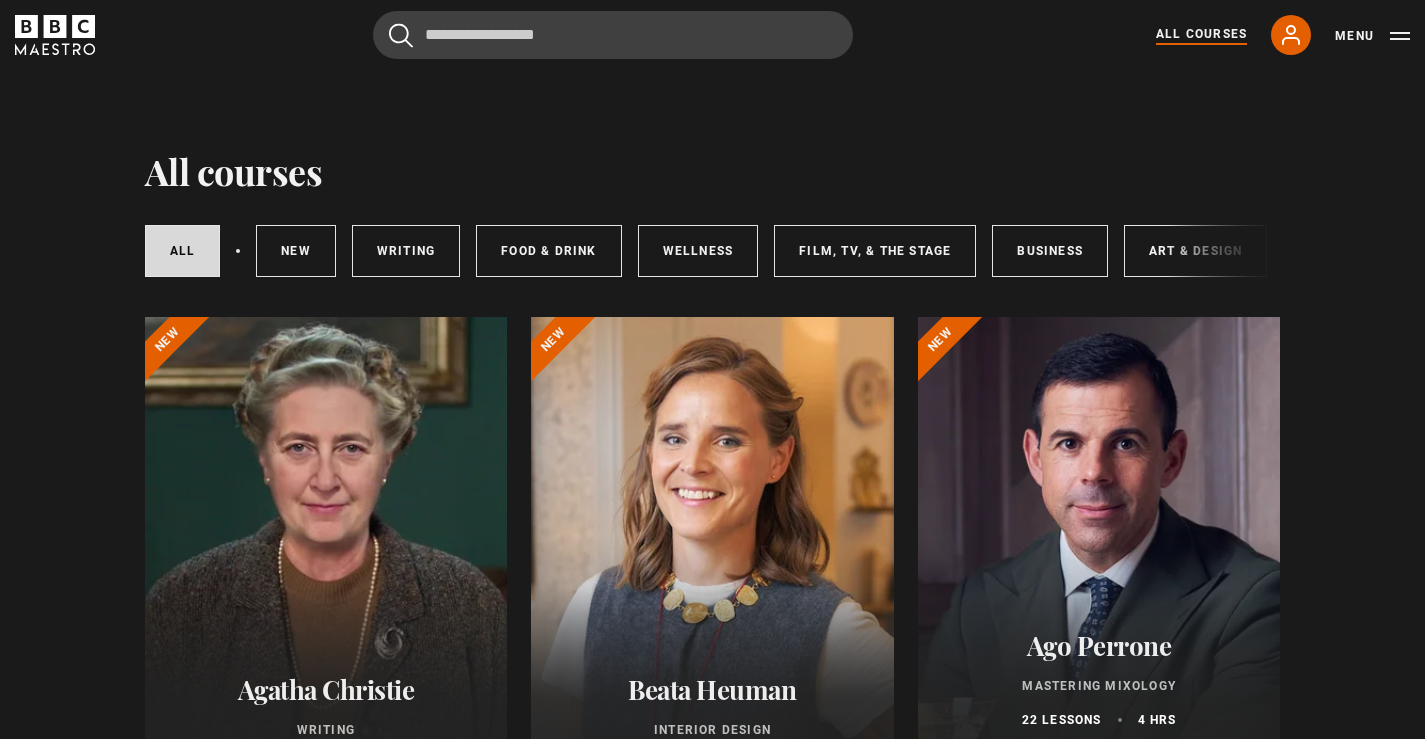 scroll, scrollTop: 0, scrollLeft: 0, axis: both 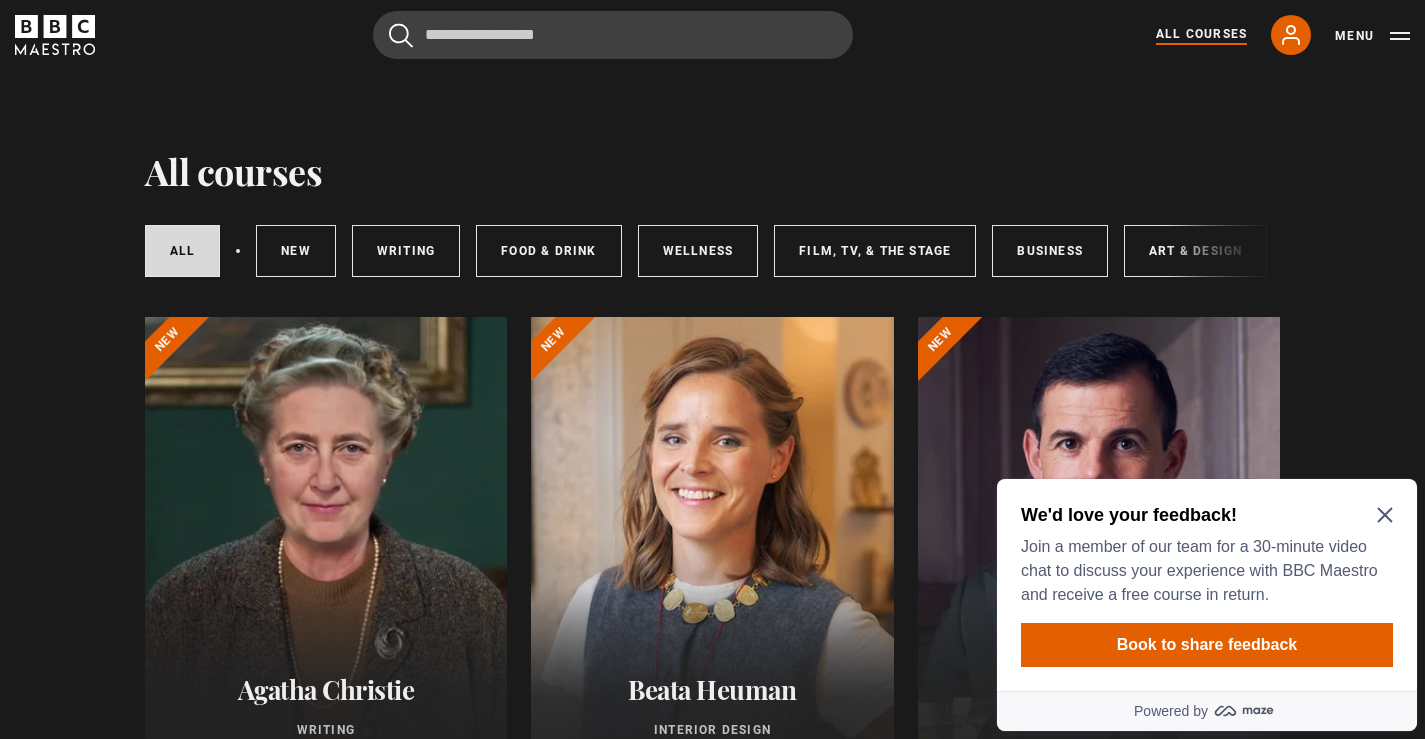 click 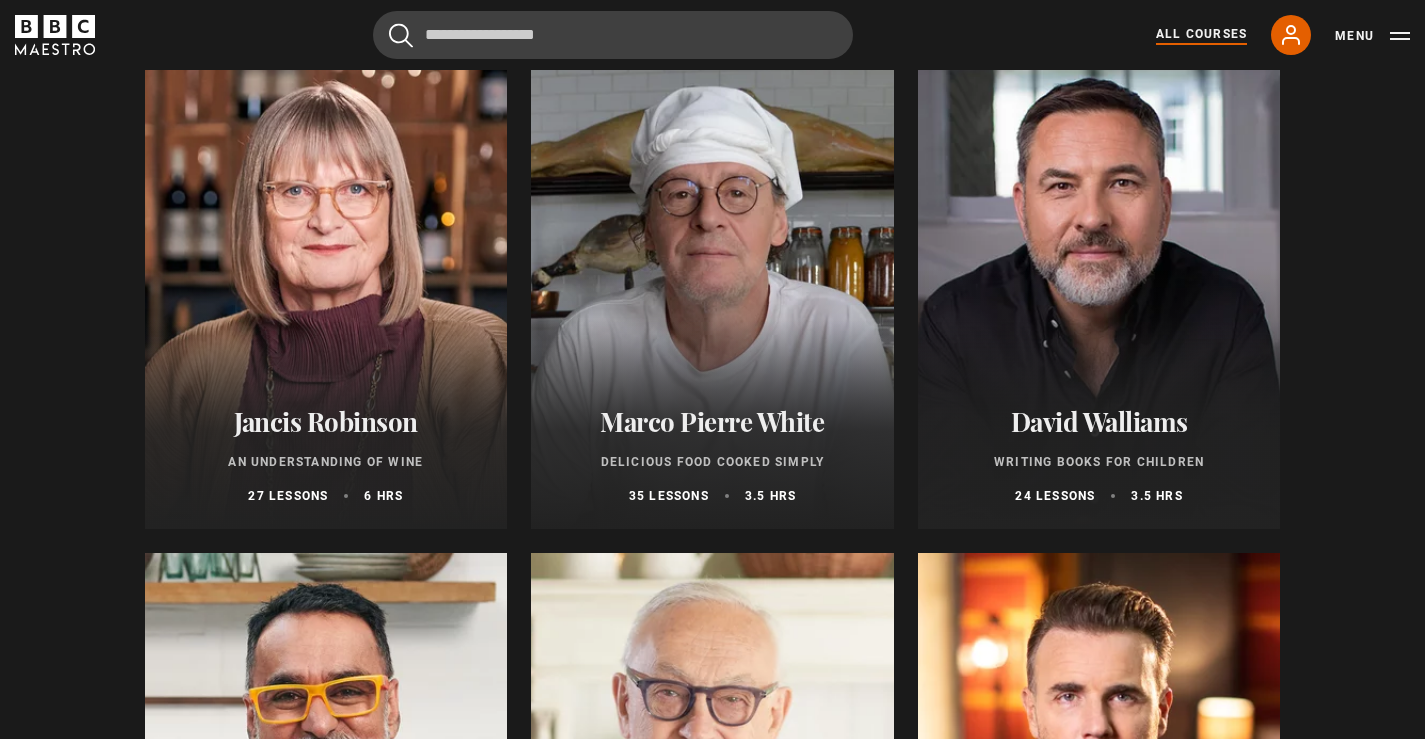 scroll, scrollTop: 6830, scrollLeft: 0, axis: vertical 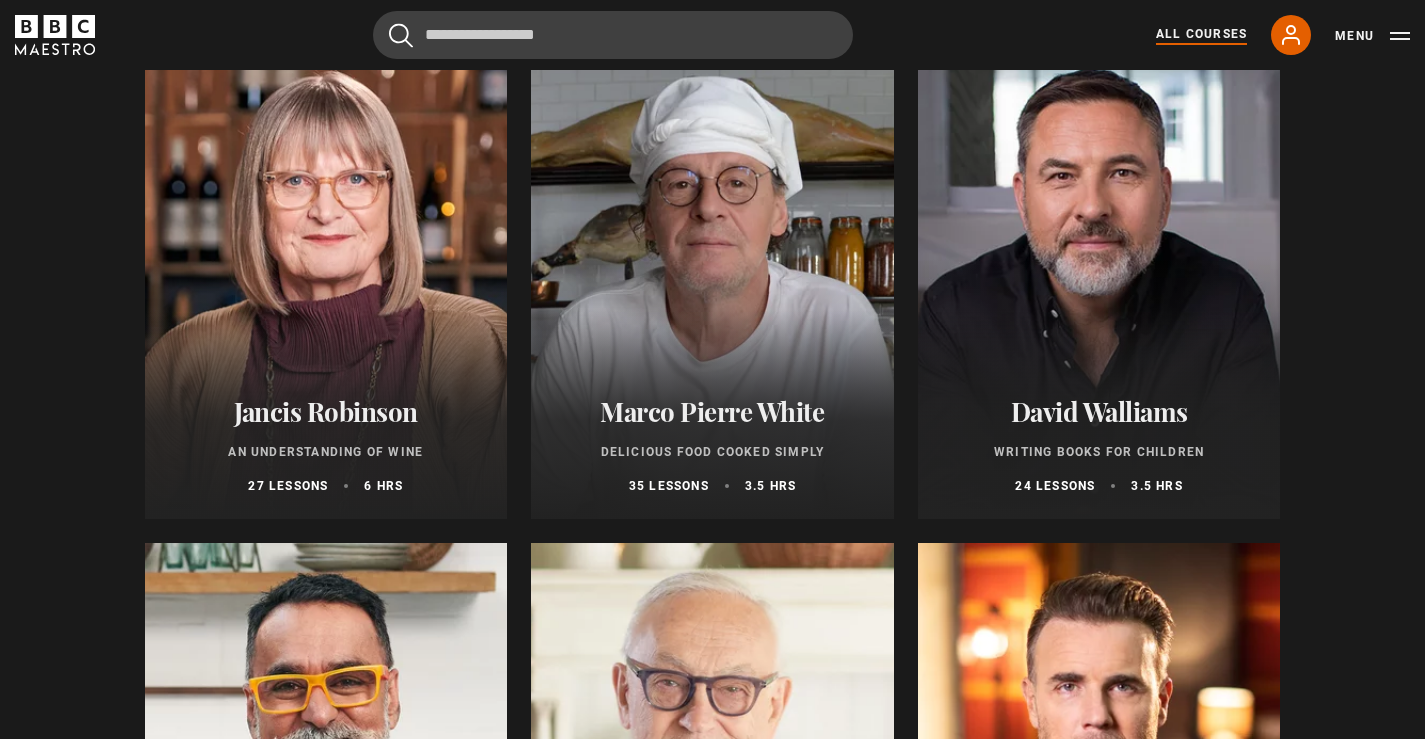 click at bounding box center (712, 279) 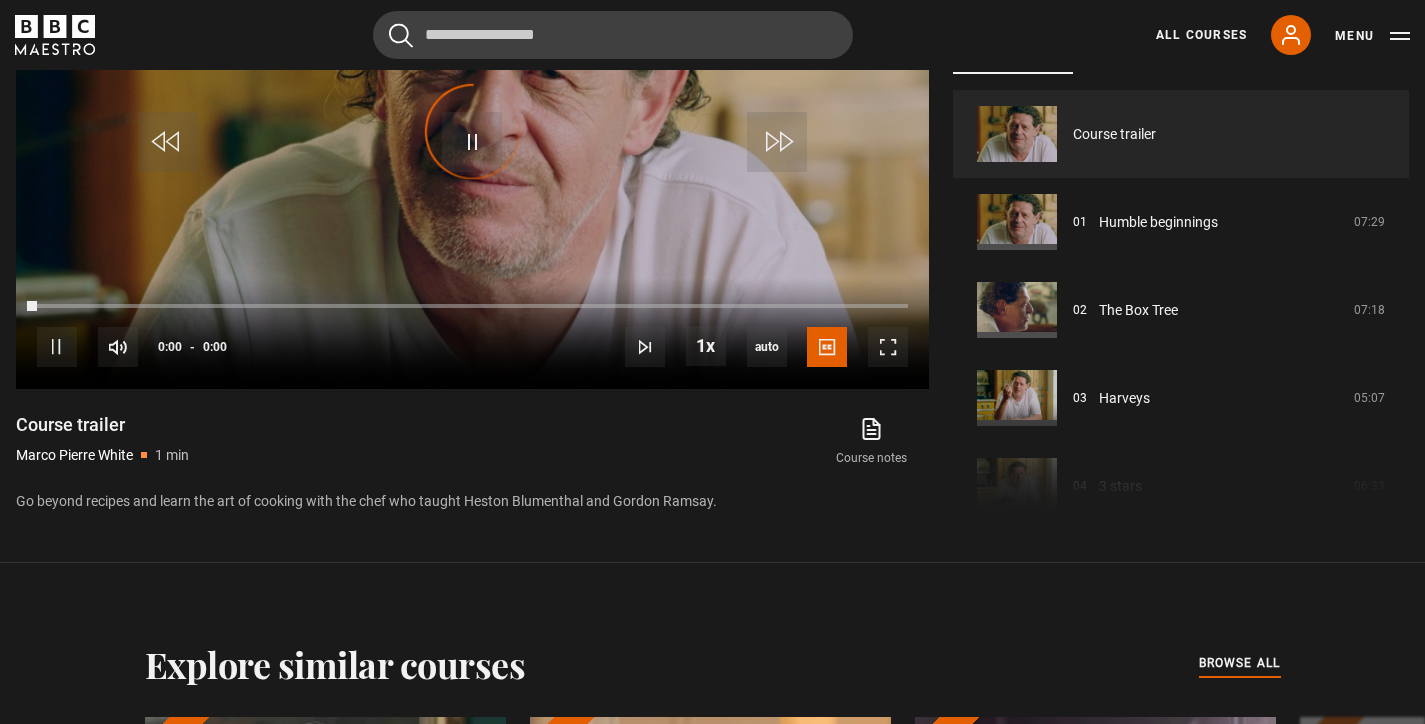 scroll, scrollTop: 1033, scrollLeft: 0, axis: vertical 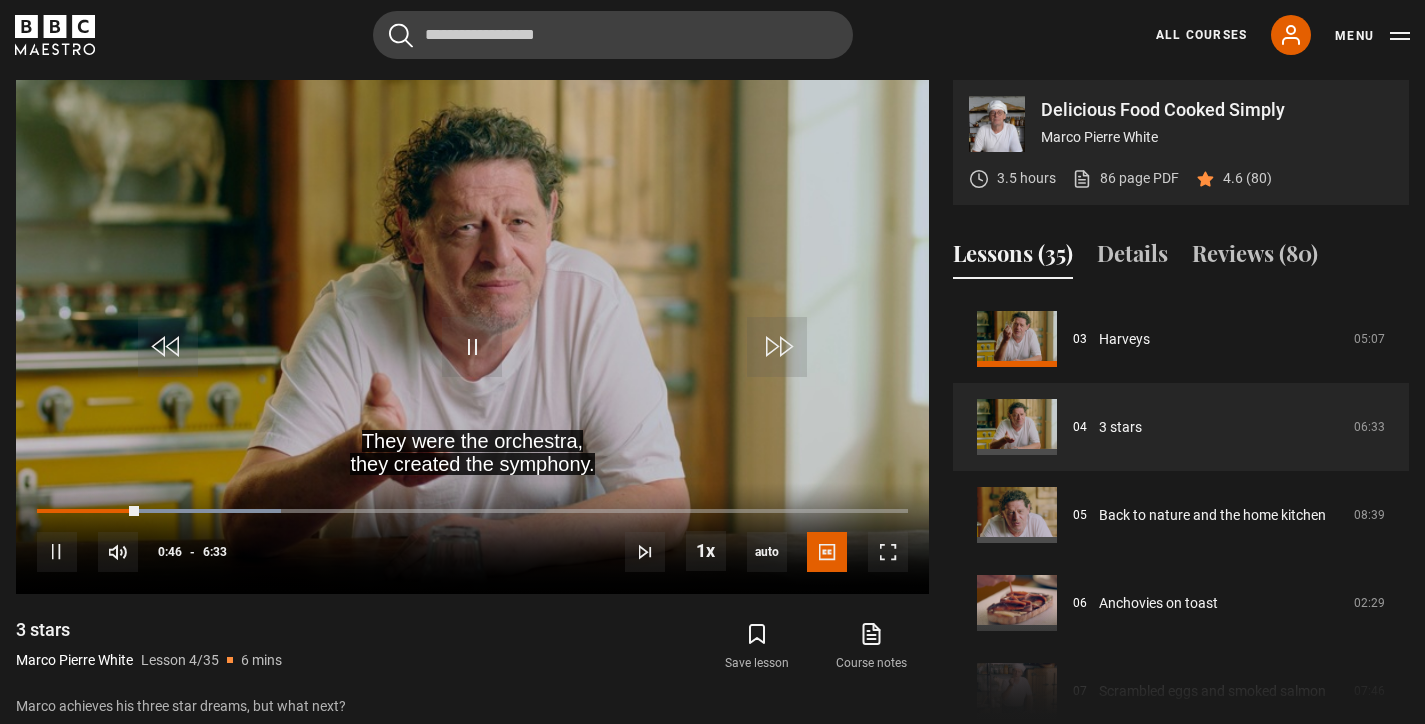 click at bounding box center (472, 337) 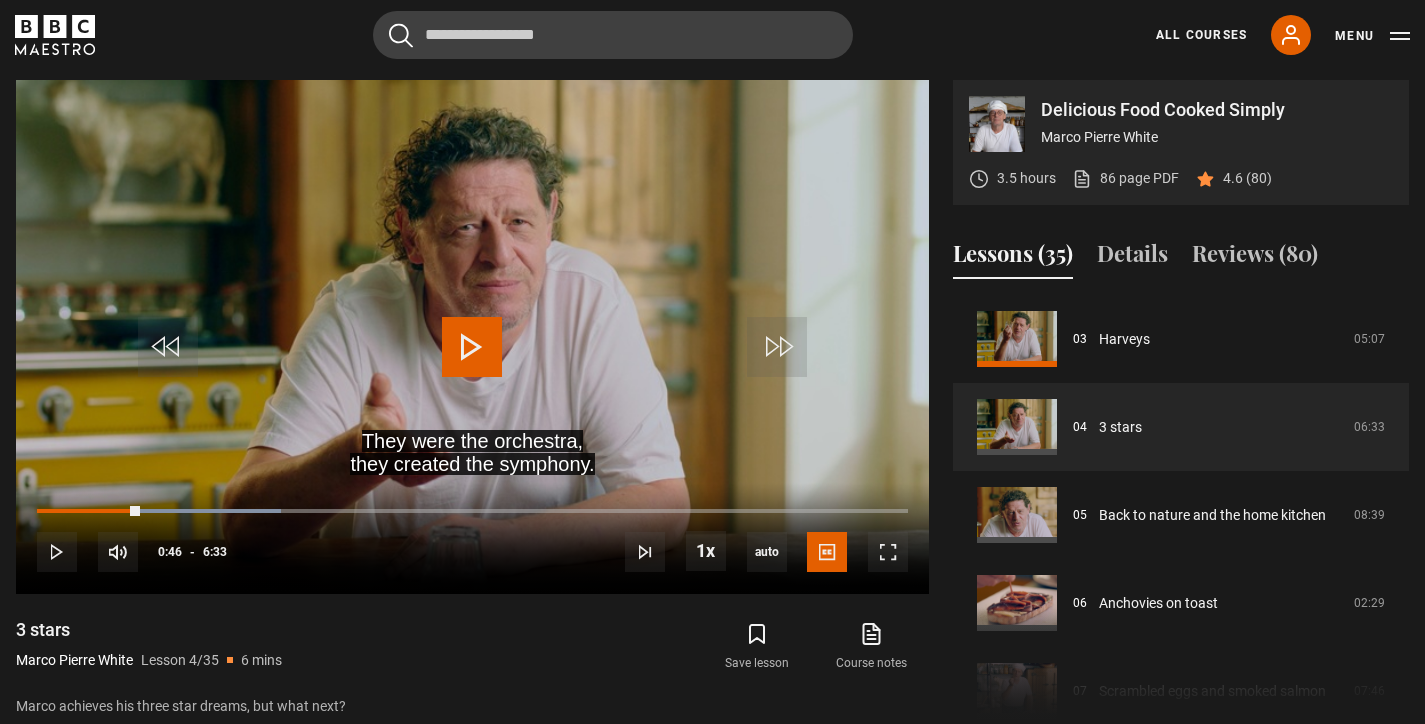 click at bounding box center [472, 347] 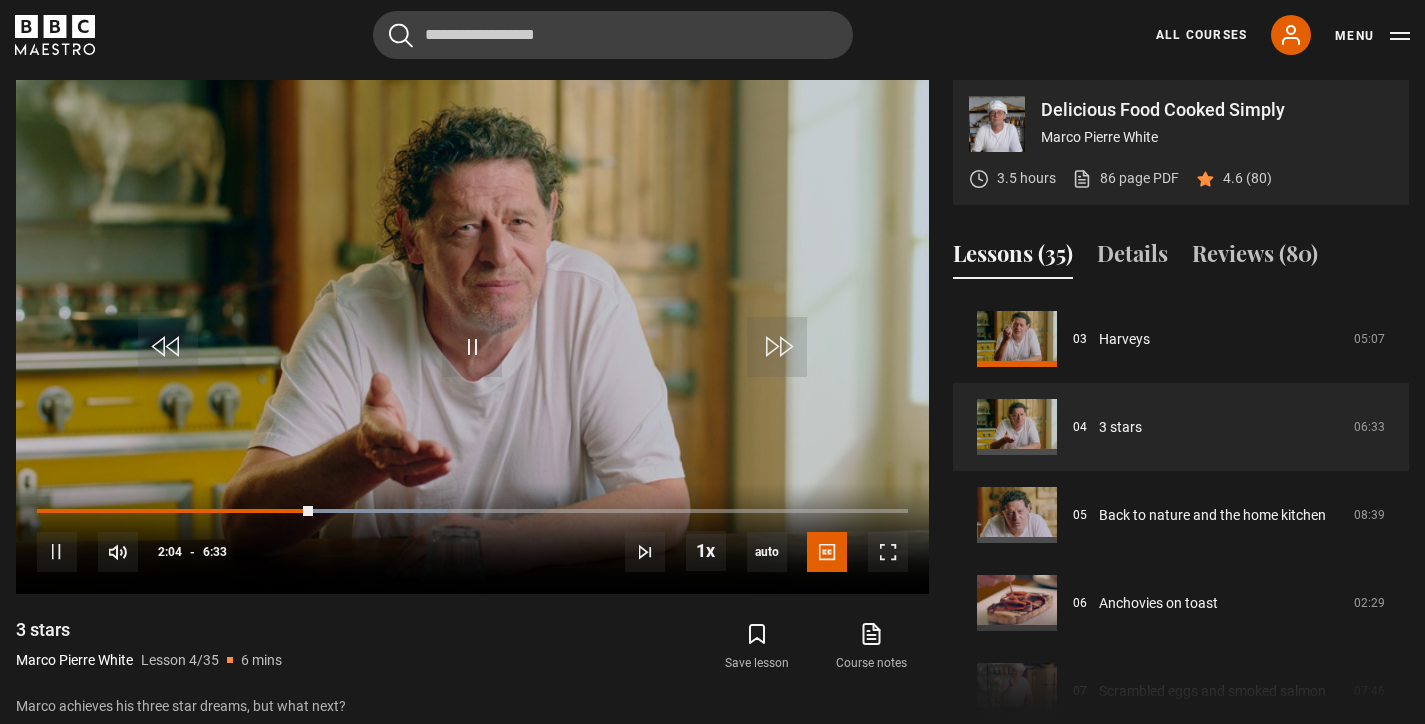 click at bounding box center [472, 337] 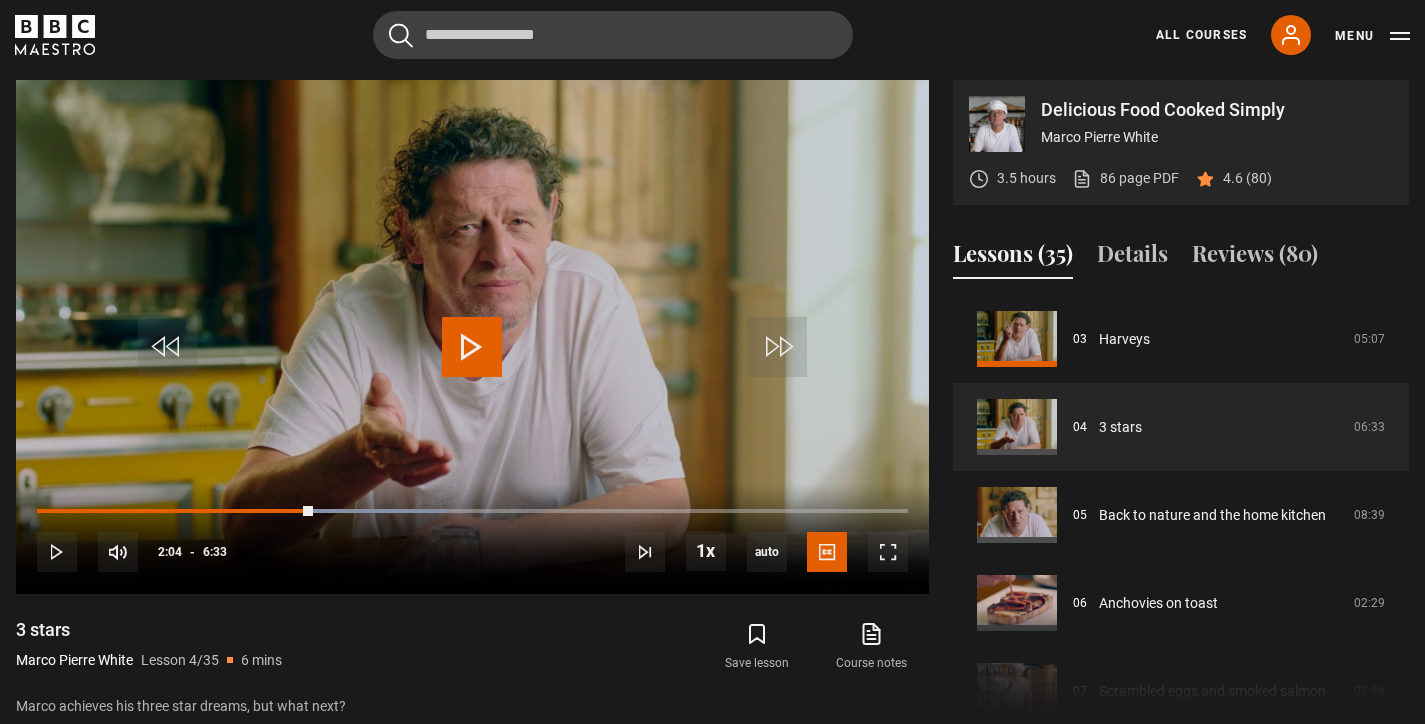 click at bounding box center (472, 347) 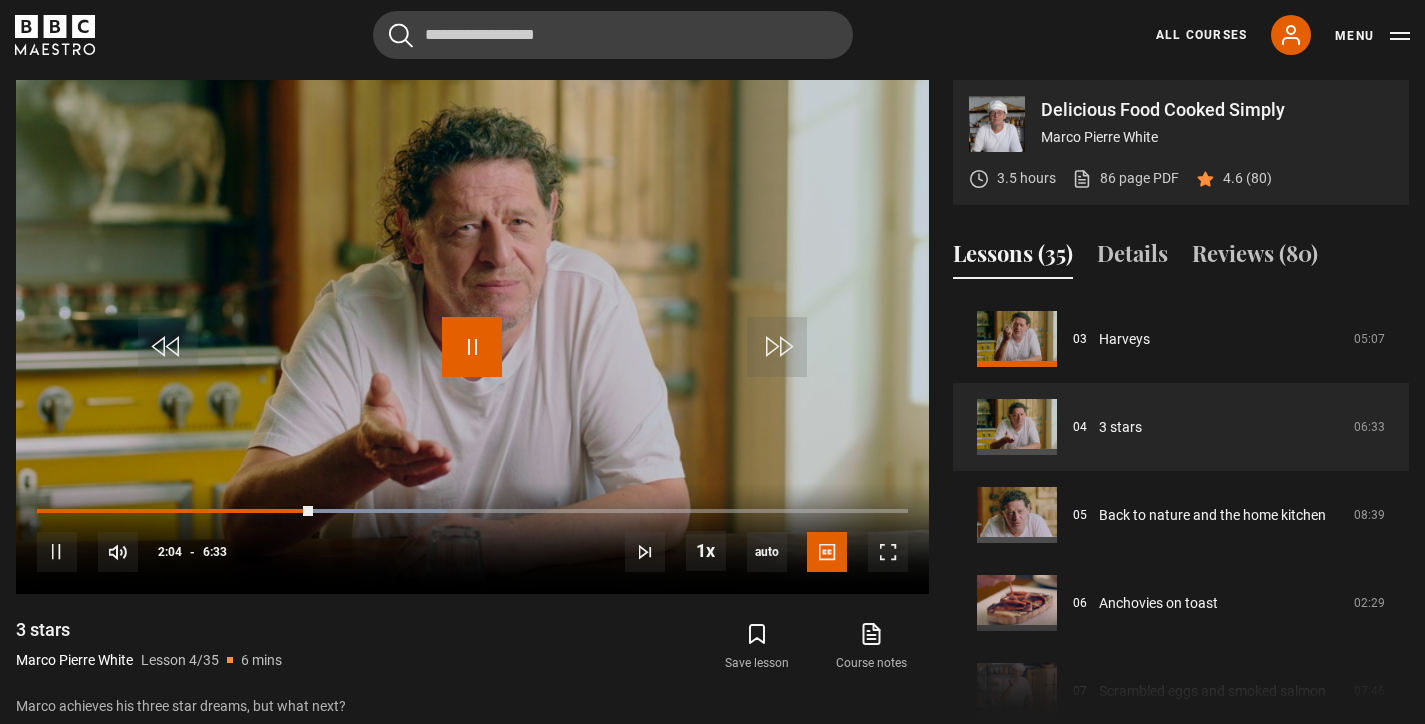 click at bounding box center [472, 347] 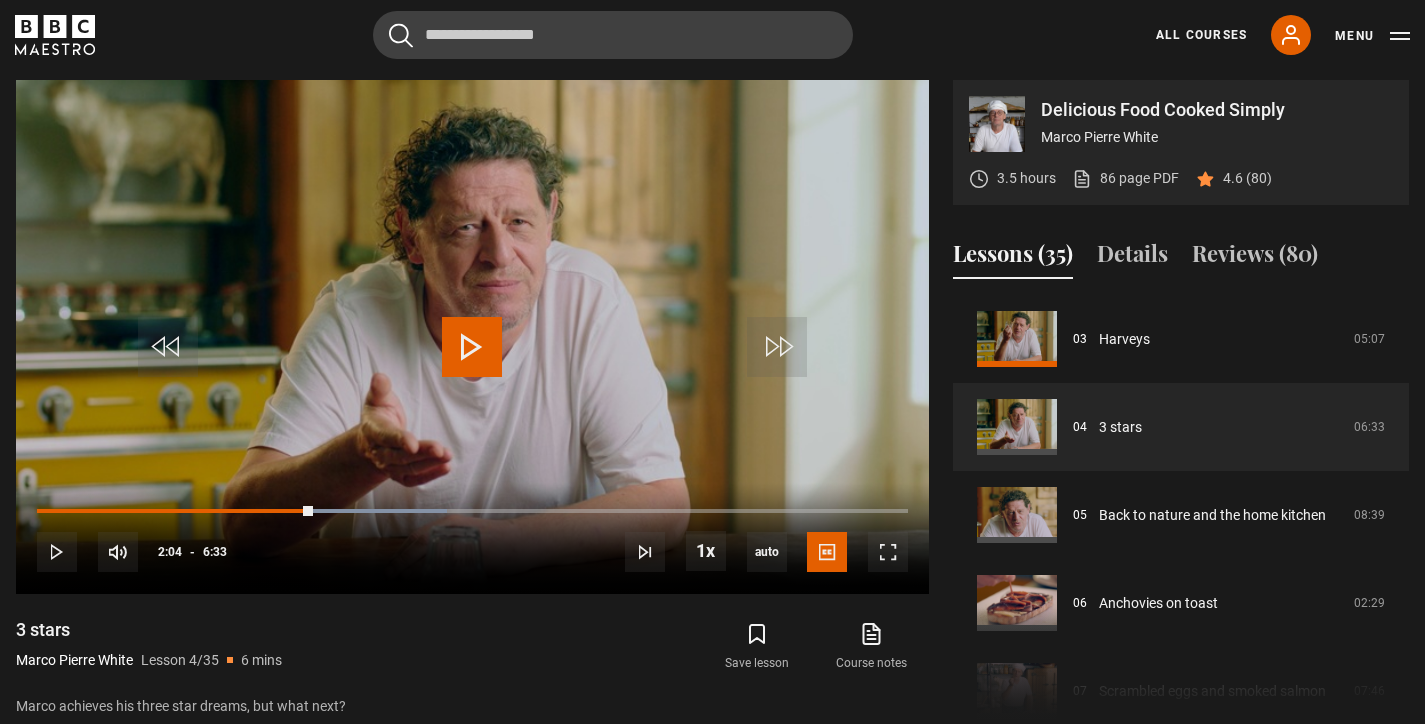 click at bounding box center (472, 347) 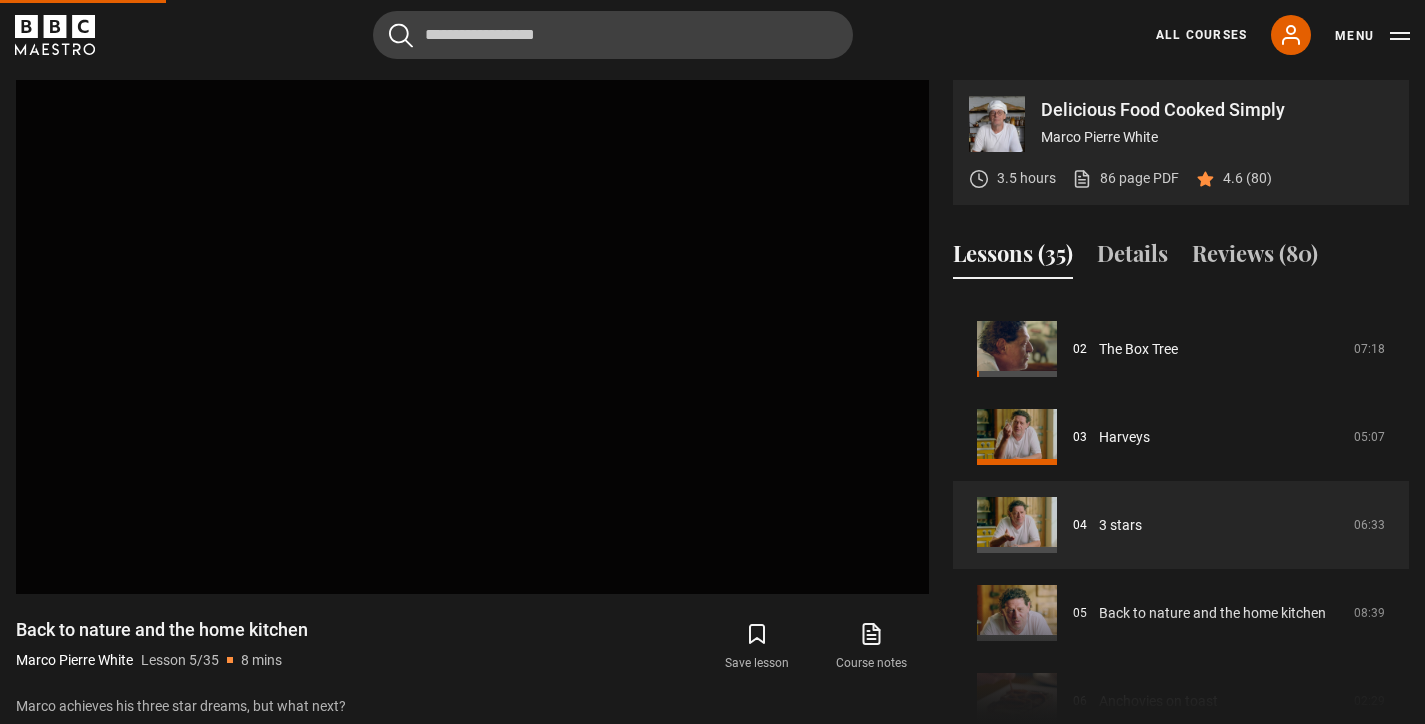 scroll, scrollTop: 89, scrollLeft: 0, axis: vertical 